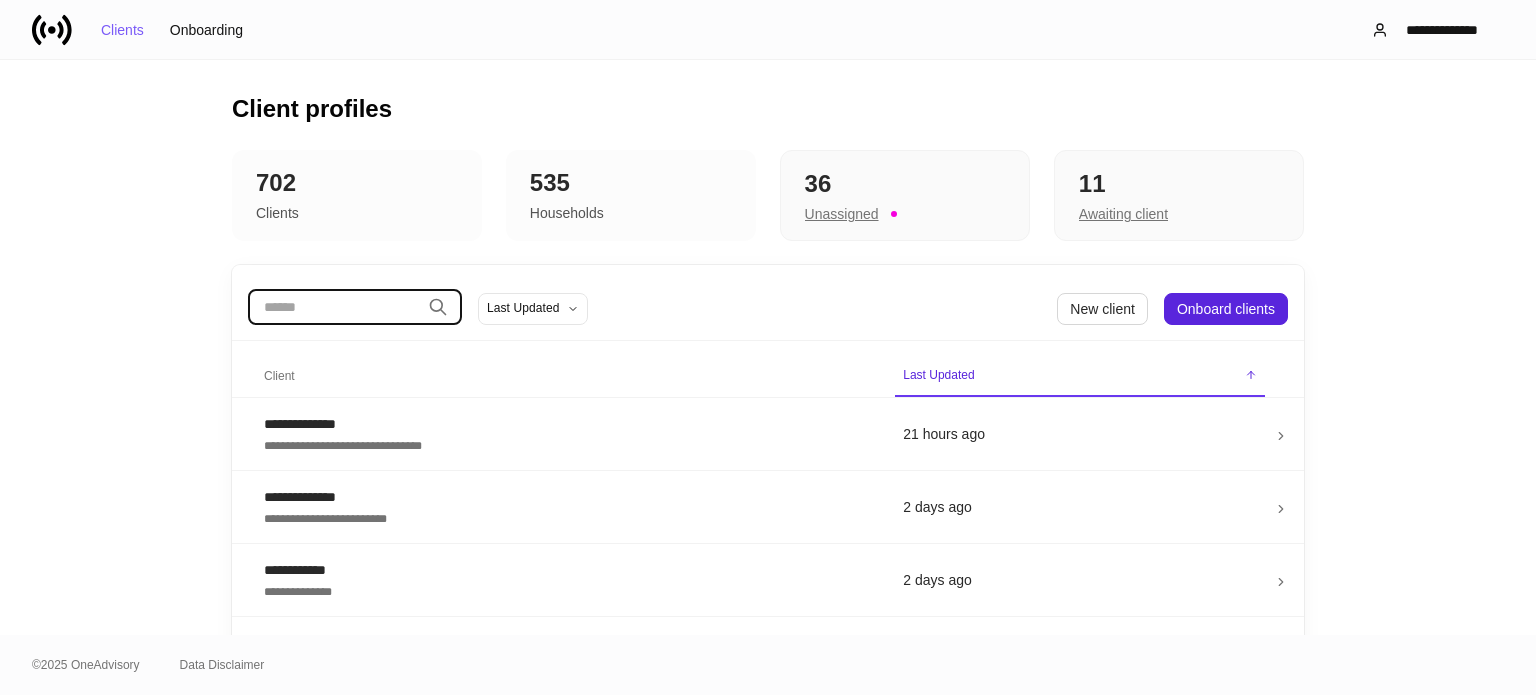 scroll, scrollTop: 0, scrollLeft: 0, axis: both 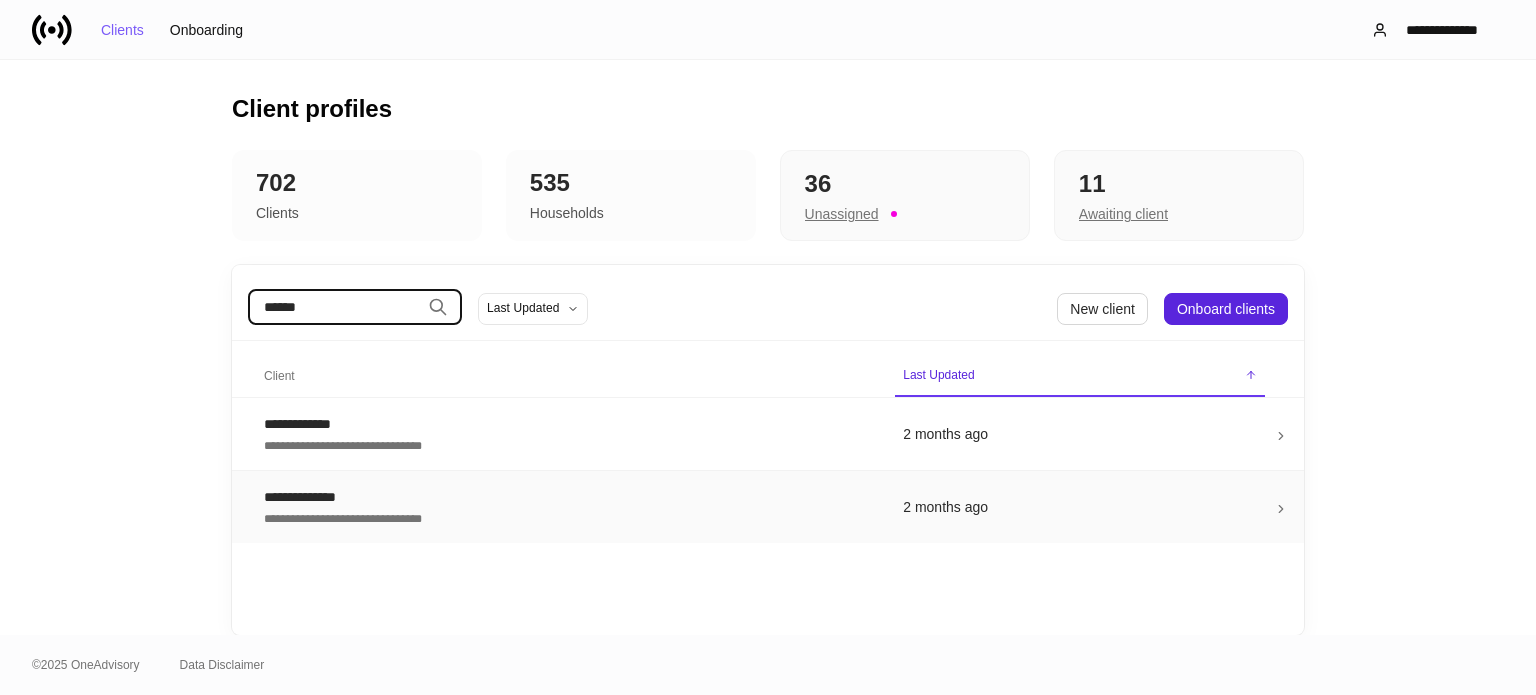 type on "******" 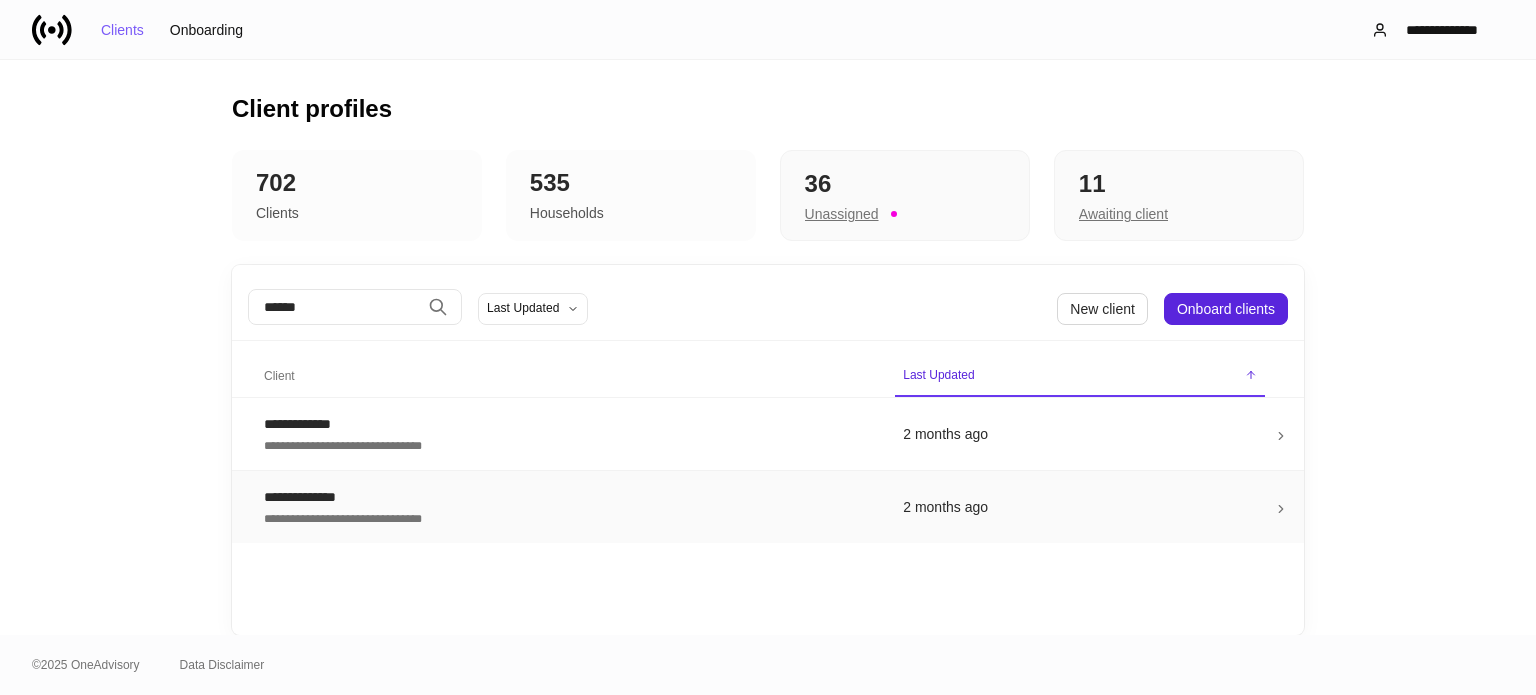 click on "**********" at bounding box center (567, 424) 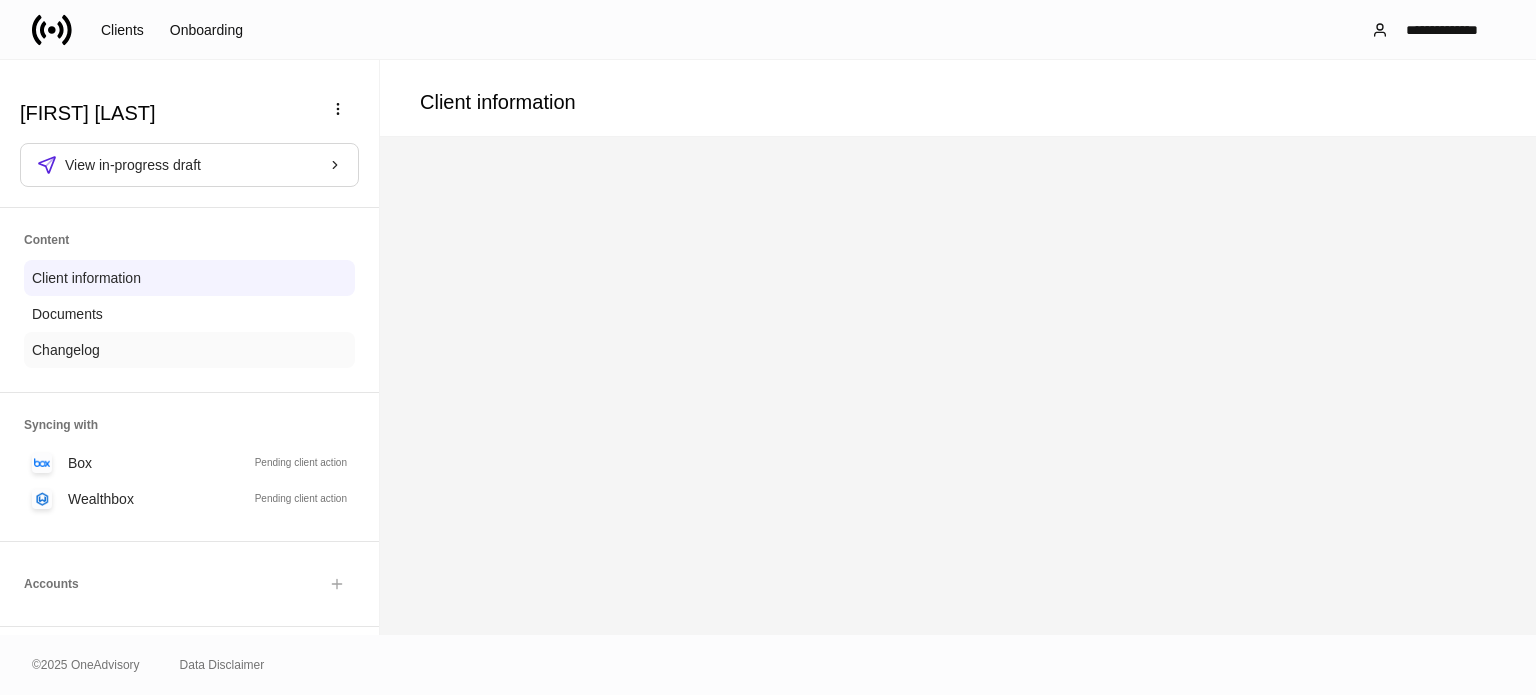 scroll, scrollTop: 200, scrollLeft: 0, axis: vertical 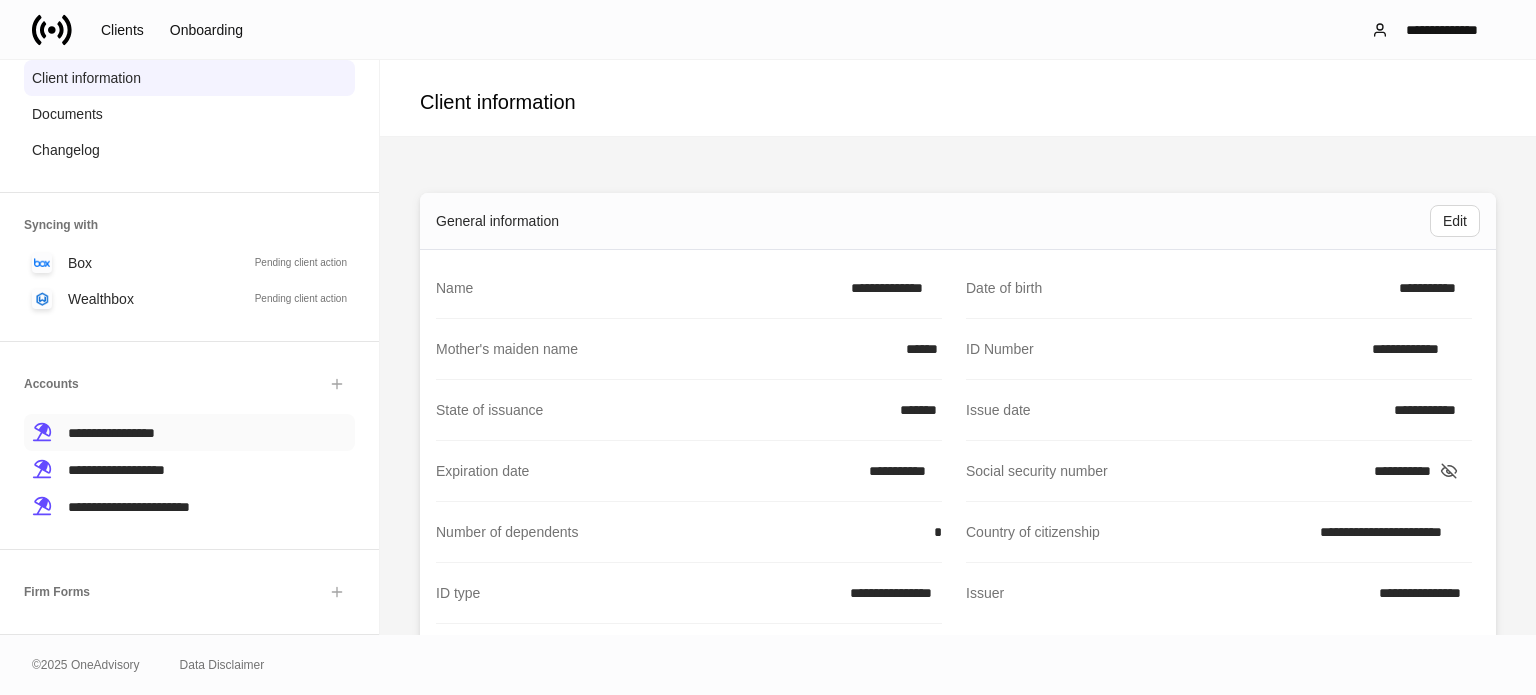 click on "**********" at bounding box center (111, 433) 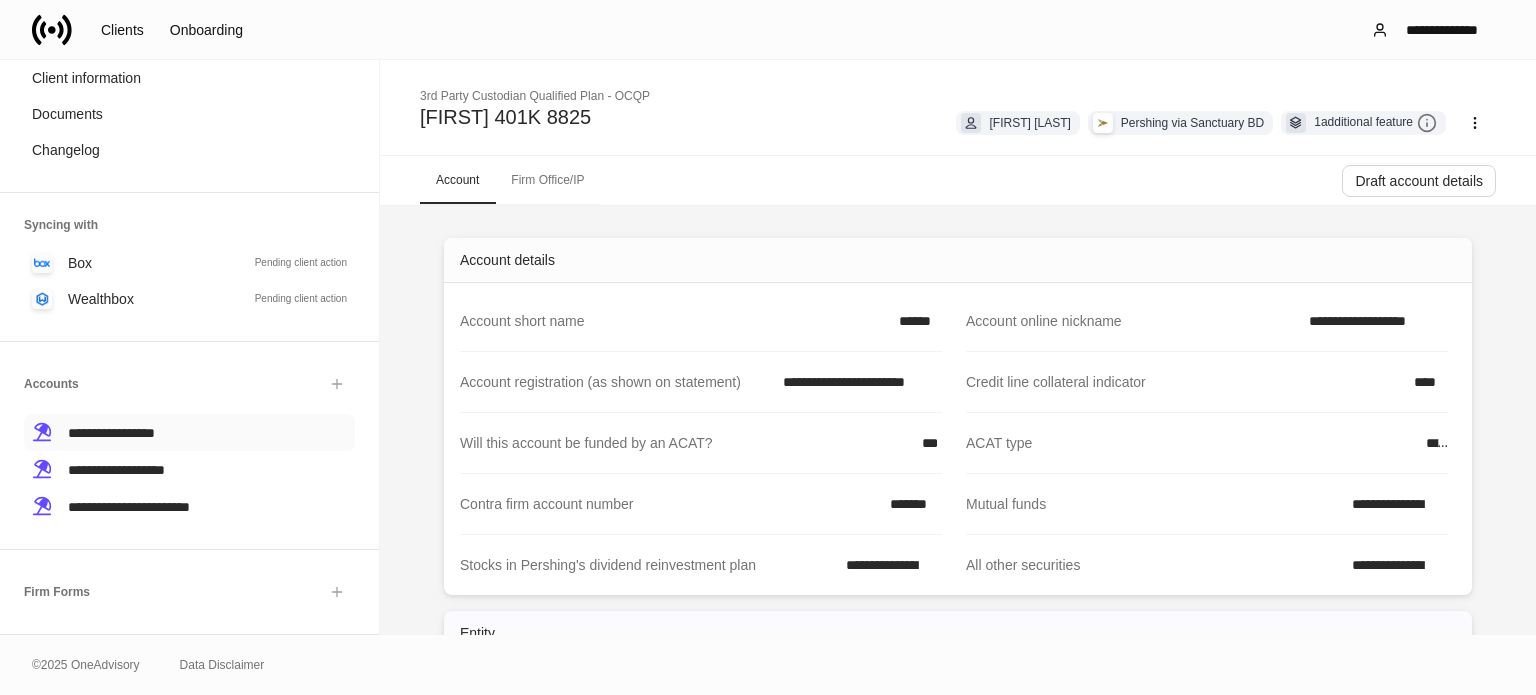 scroll, scrollTop: 400, scrollLeft: 0, axis: vertical 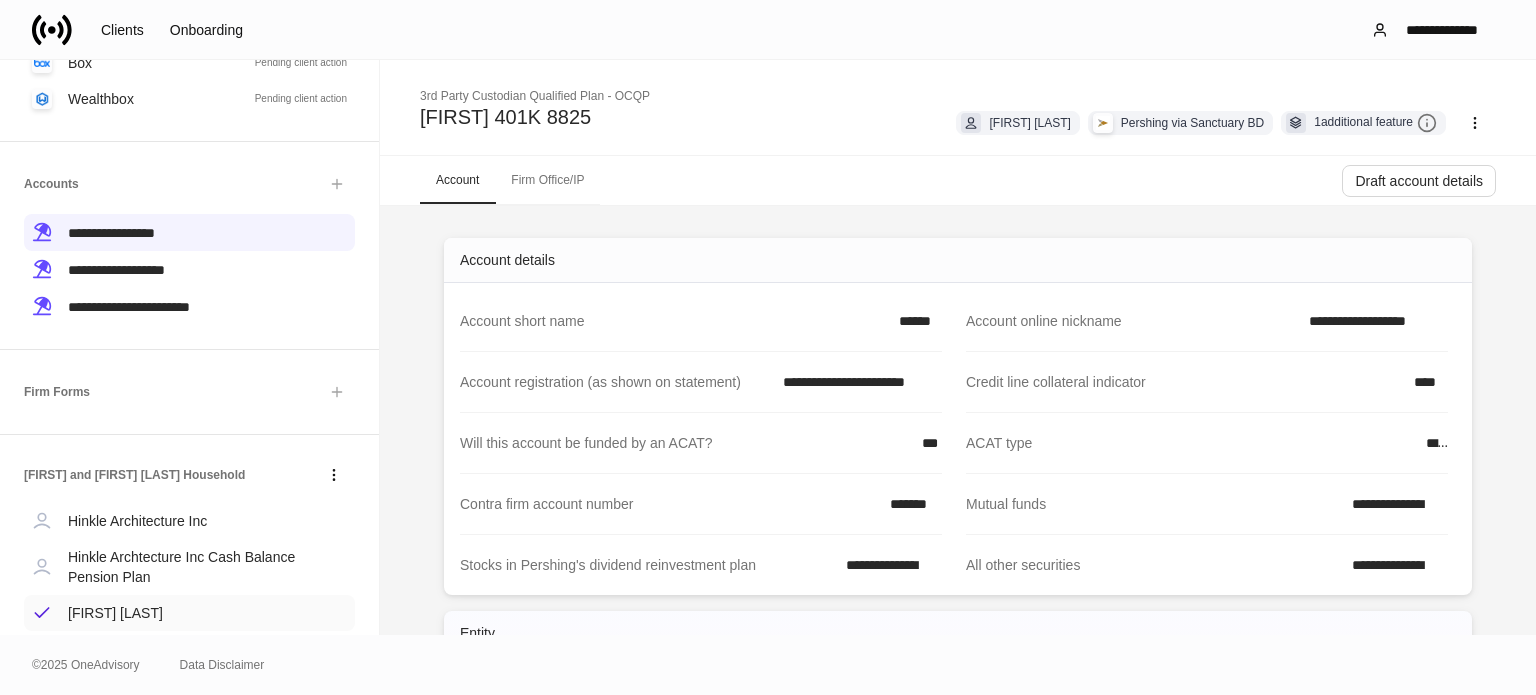 click on "[FIRST] [LAST]" at bounding box center (115, 613) 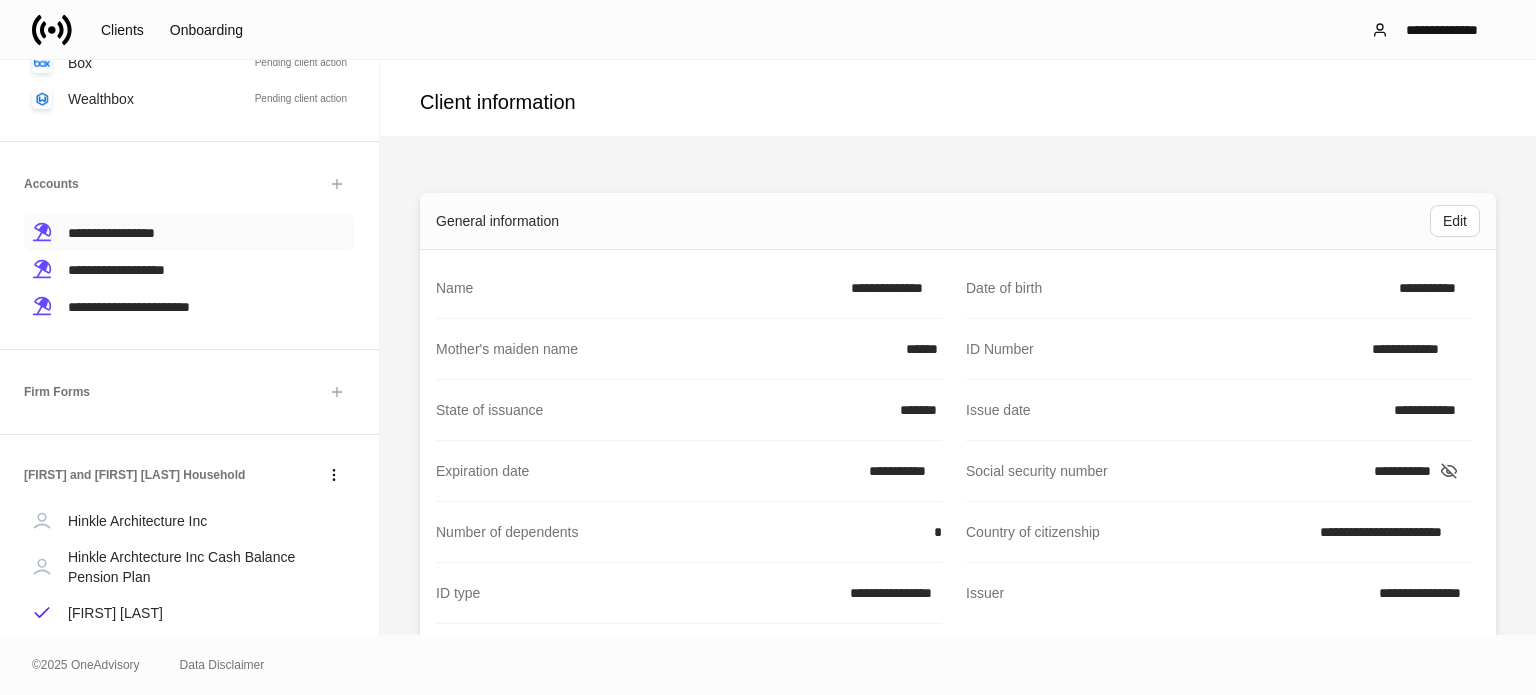 click on "**********" at bounding box center (111, 233) 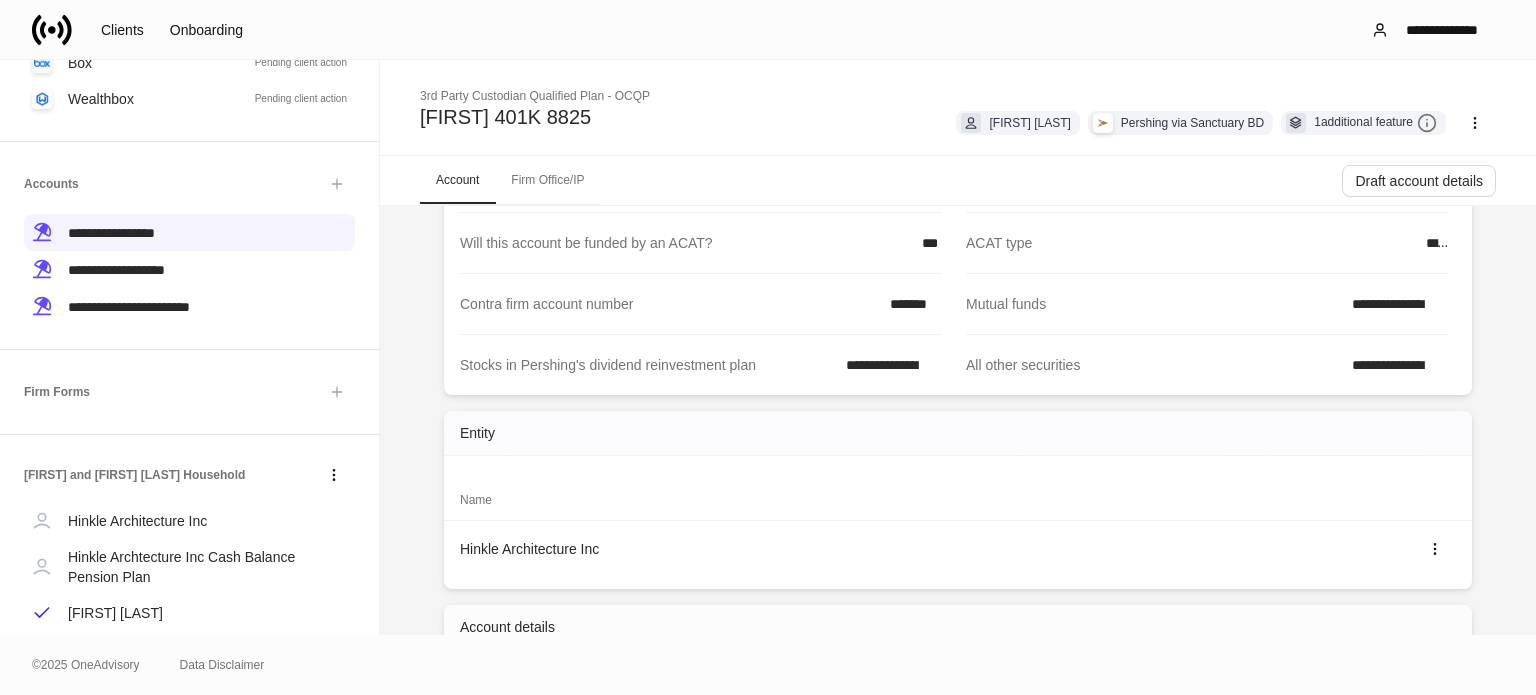 scroll, scrollTop: 100, scrollLeft: 0, axis: vertical 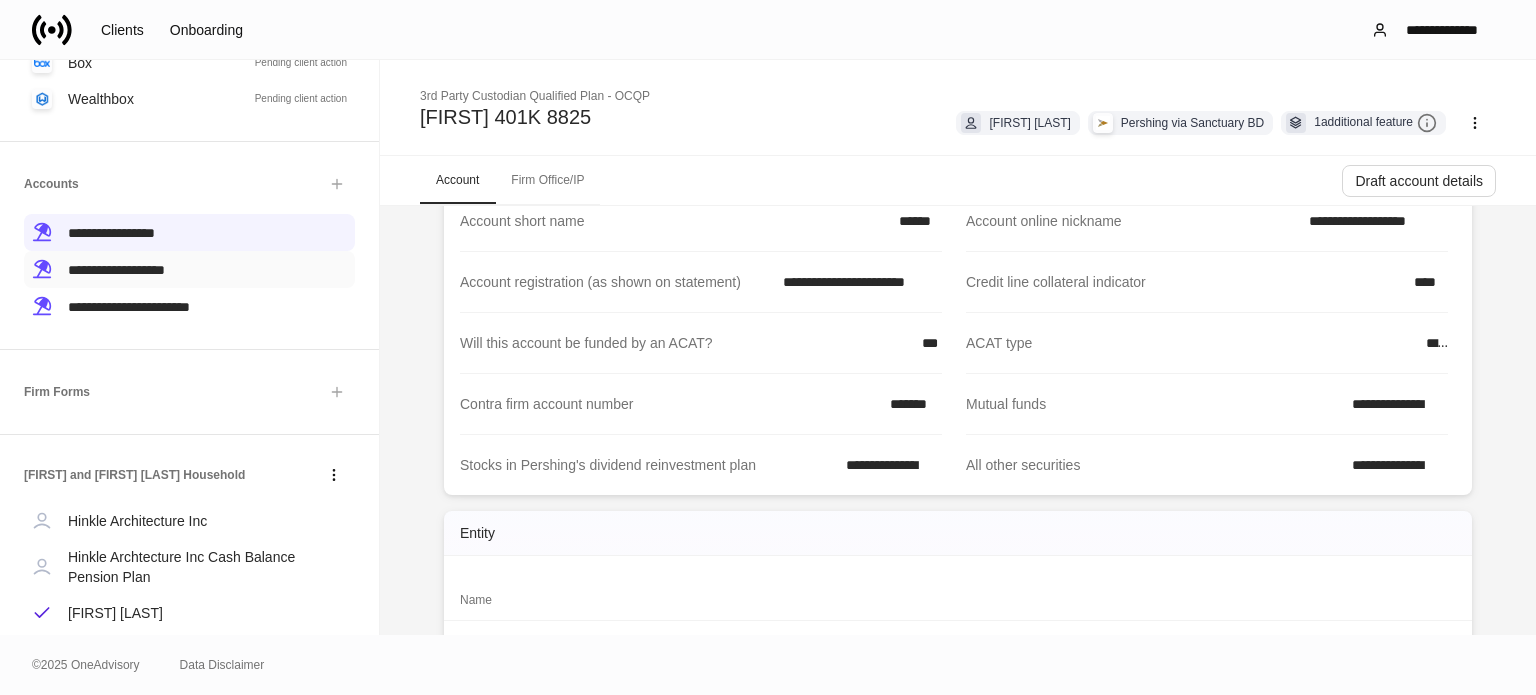 click on "**********" at bounding box center [116, 270] 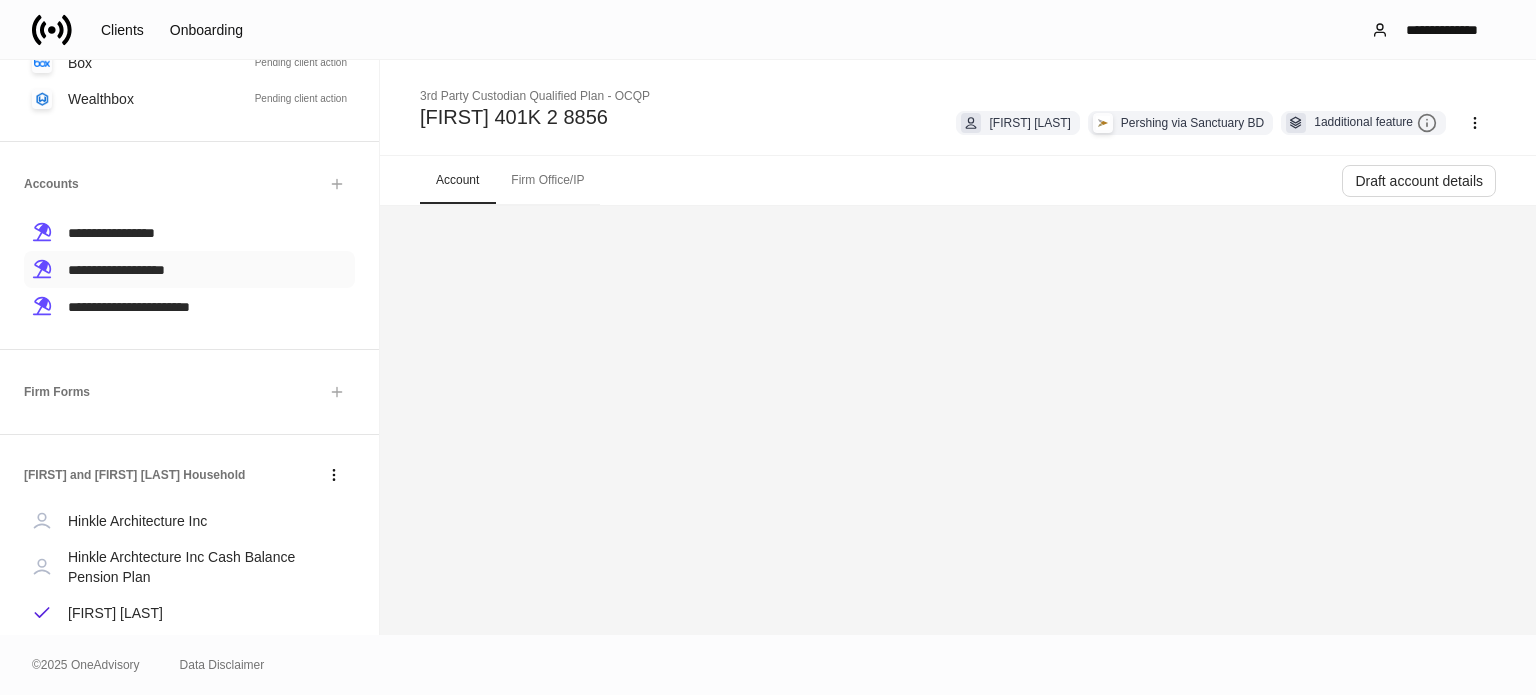 scroll, scrollTop: 0, scrollLeft: 0, axis: both 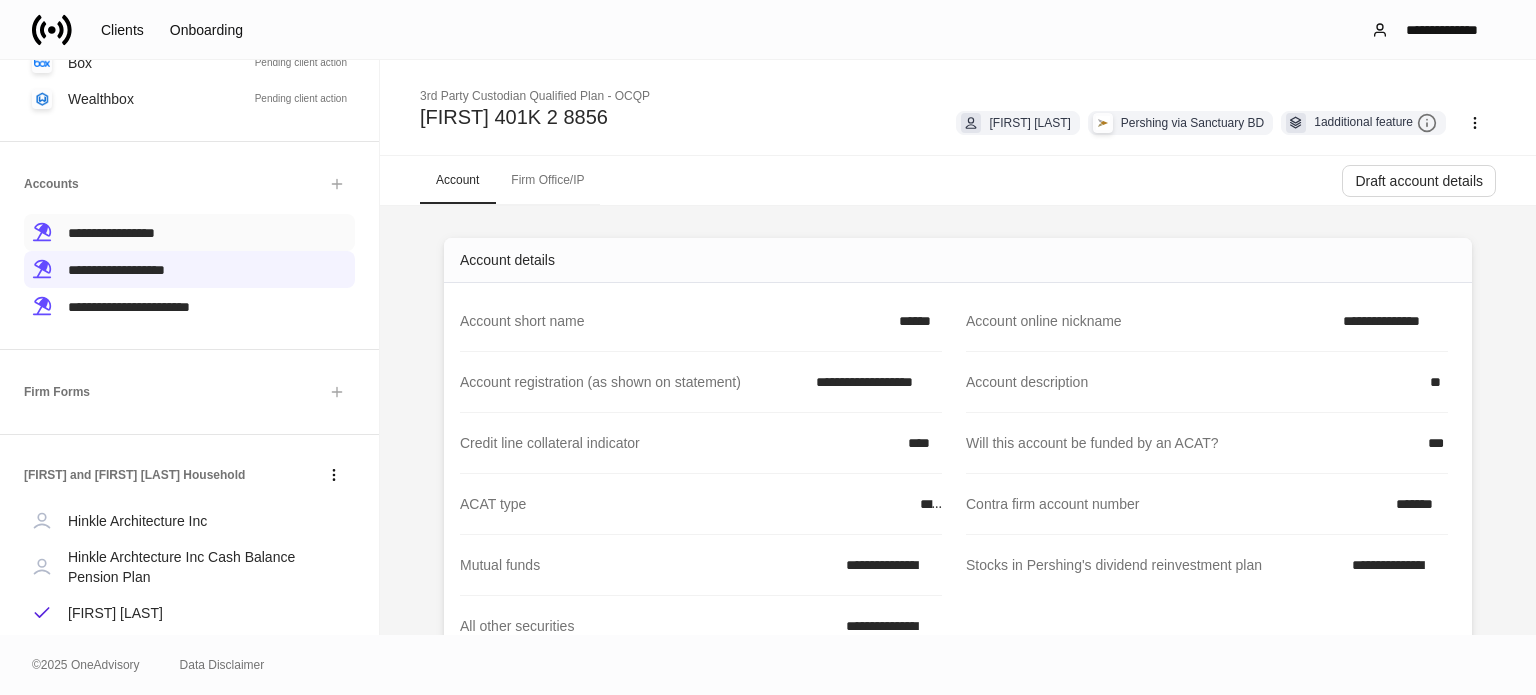 click on "**********" at bounding box center (111, 233) 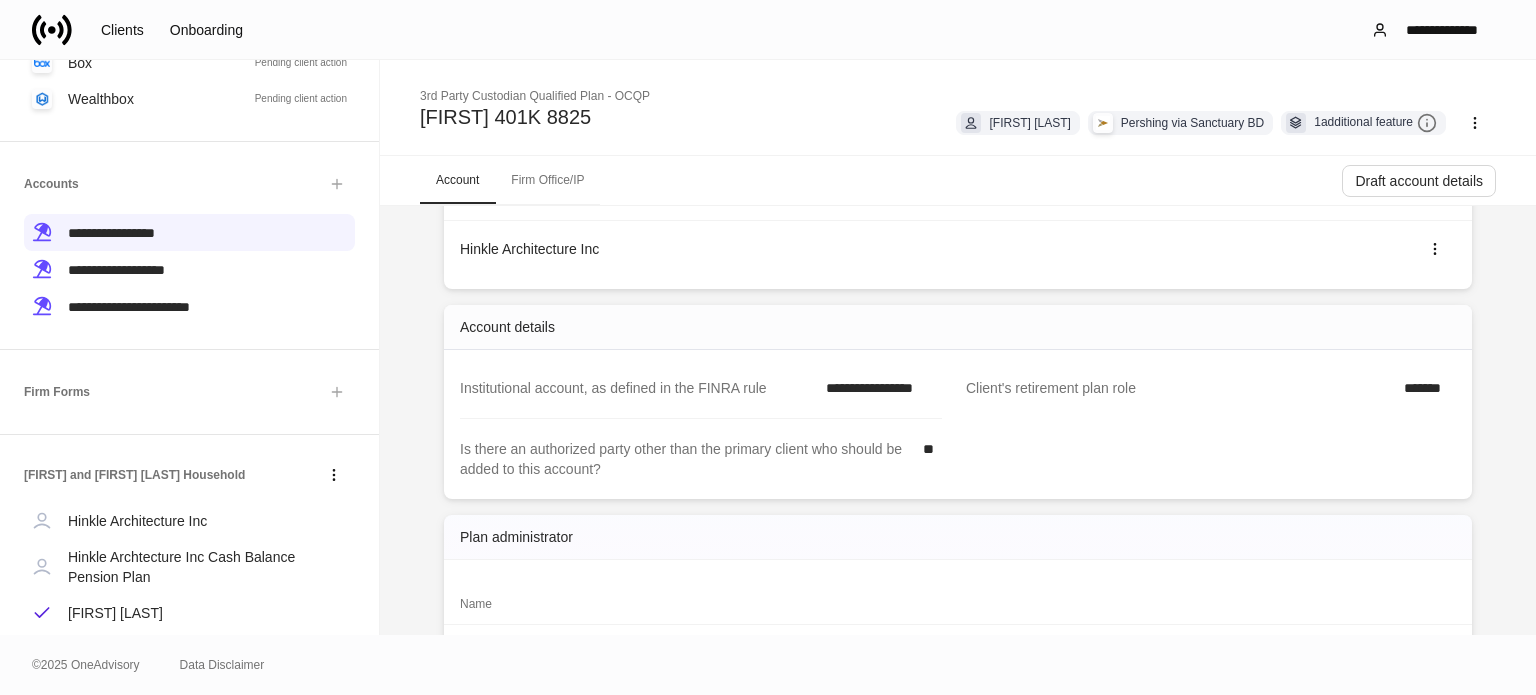 scroll, scrollTop: 0, scrollLeft: 0, axis: both 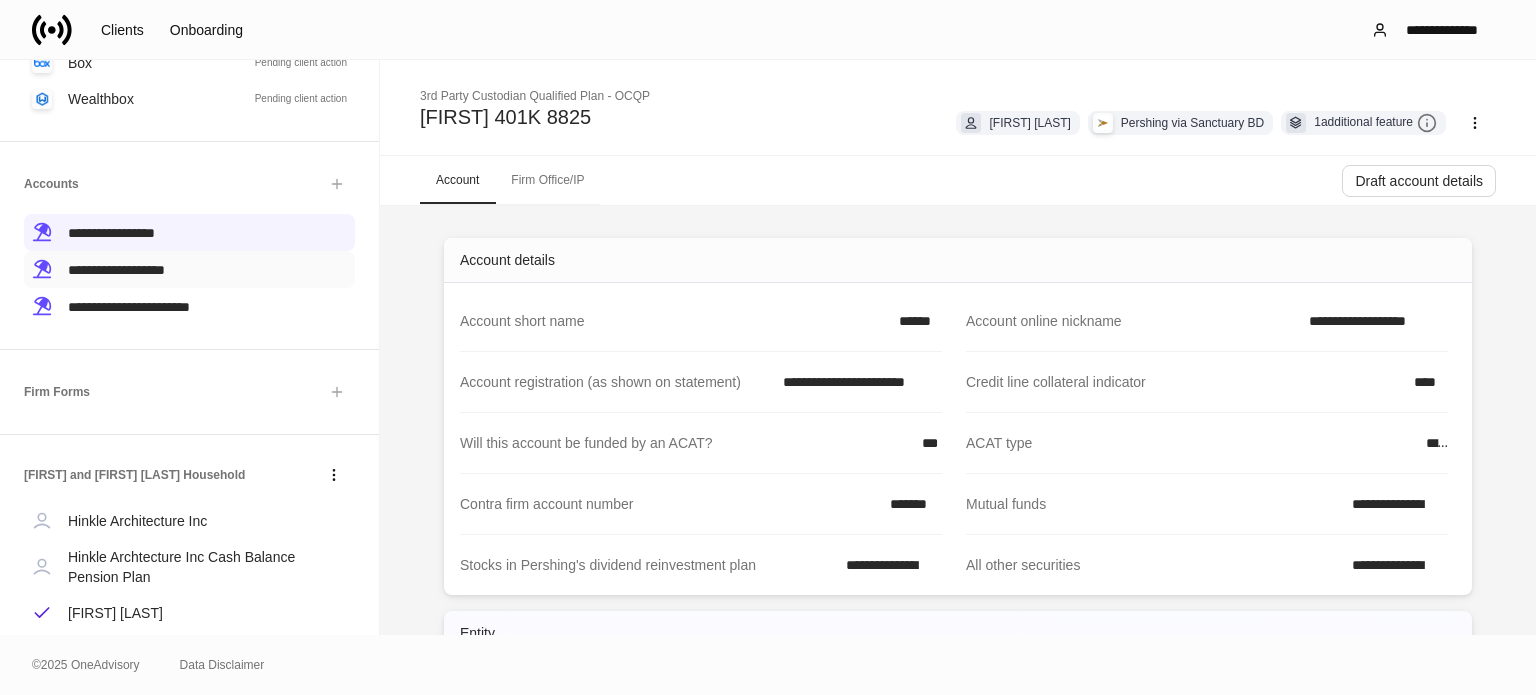 click on "**********" at bounding box center (189, 269) 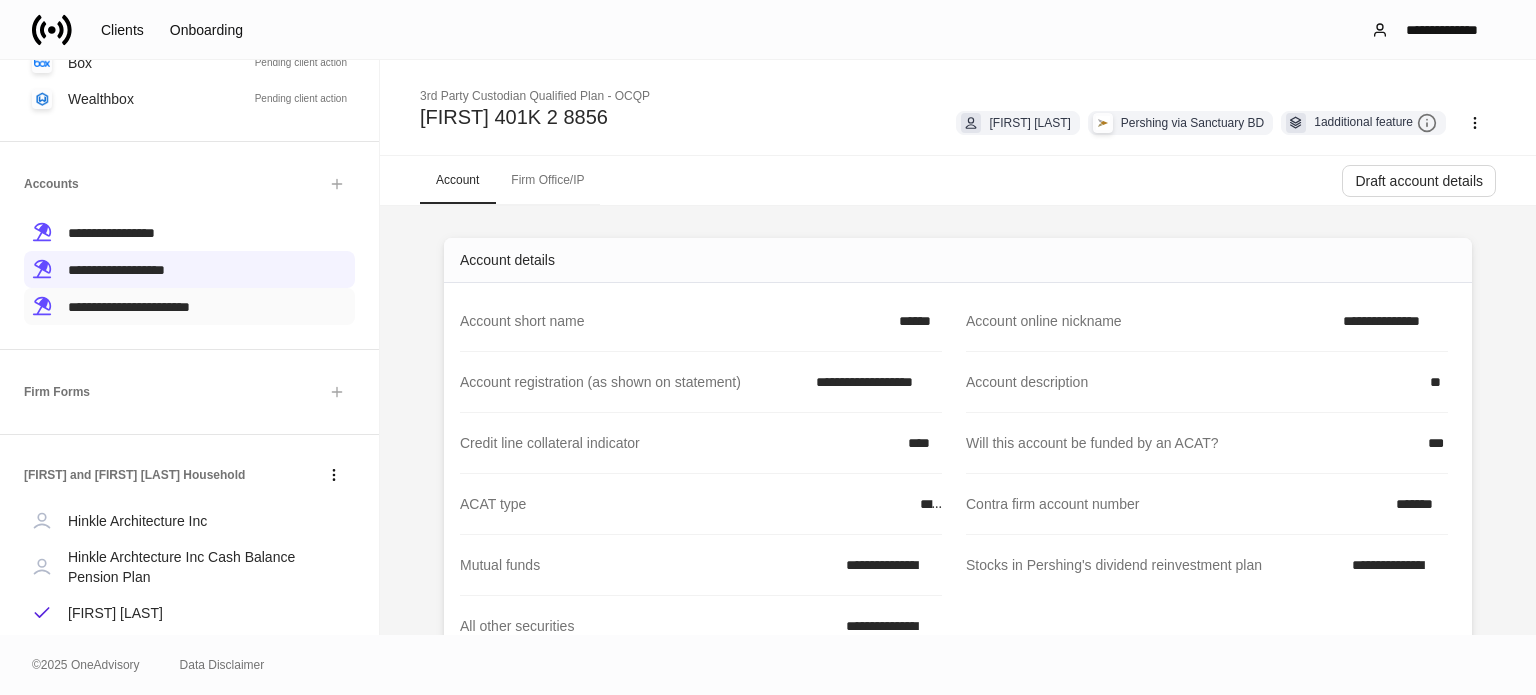 click on "**********" at bounding box center [129, 307] 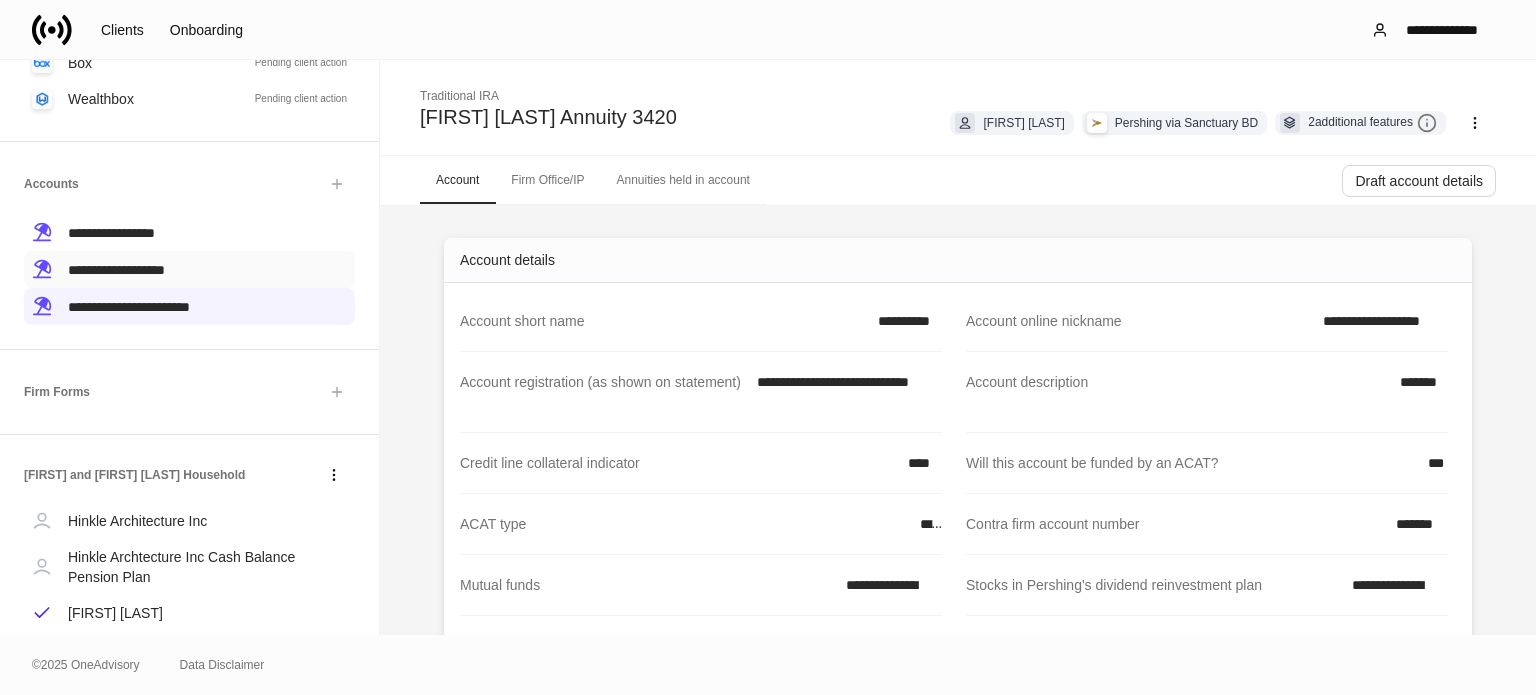 click on "**********" at bounding box center (189, 269) 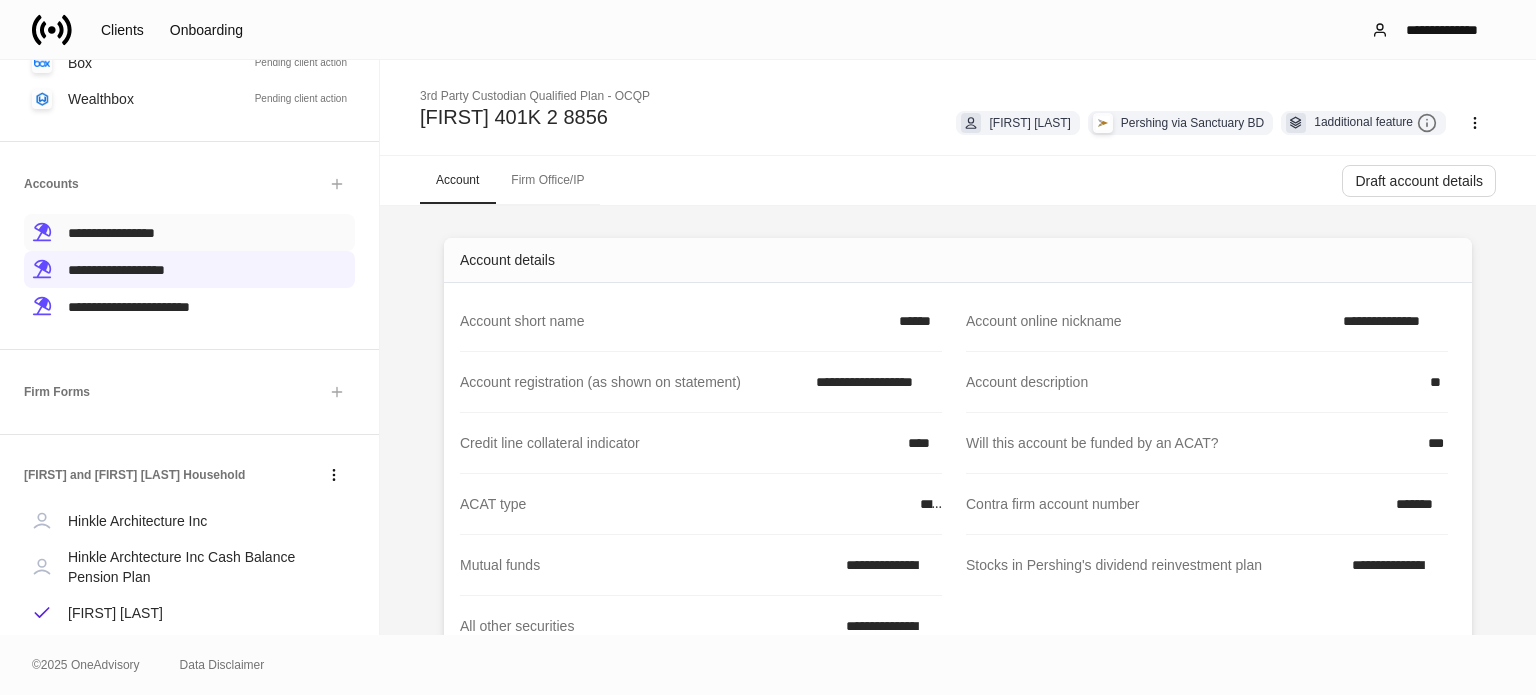 click on "**********" at bounding box center [189, 232] 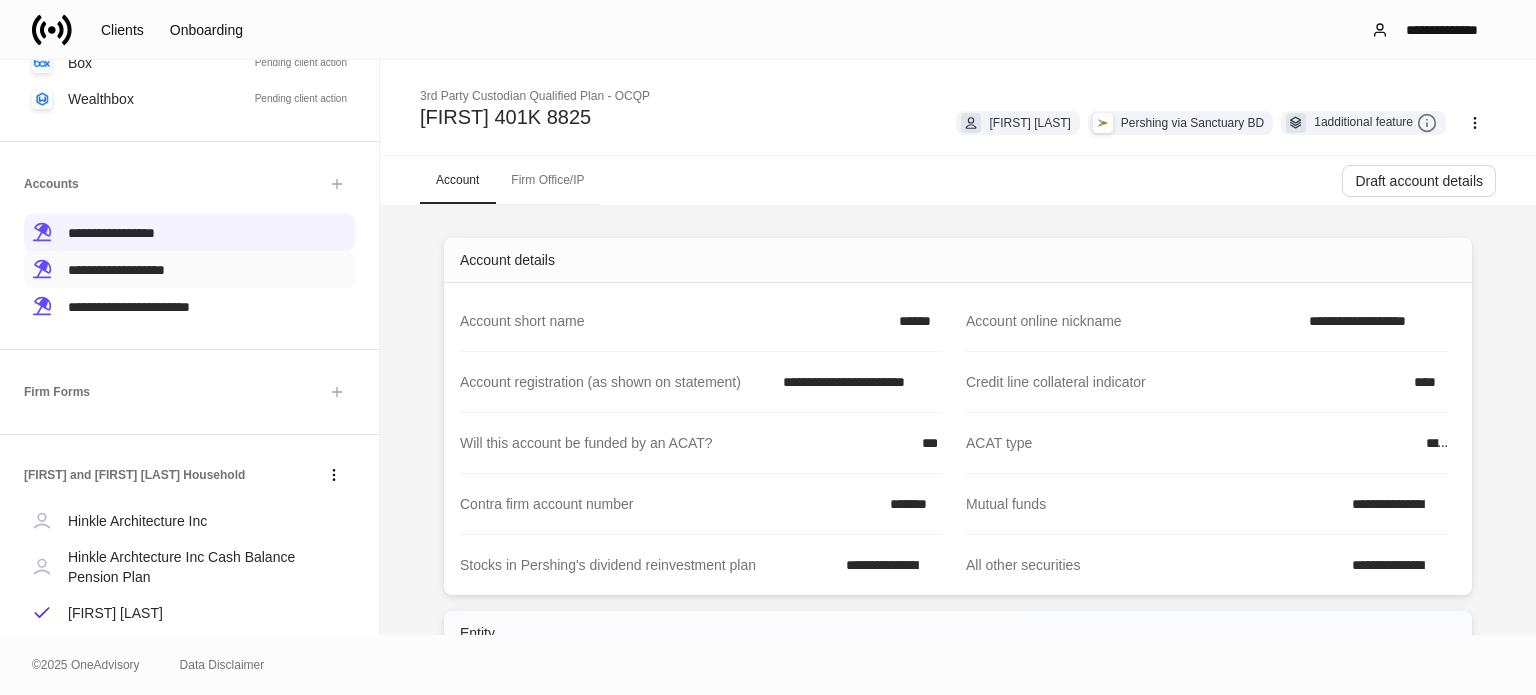 click on "**********" at bounding box center [116, 269] 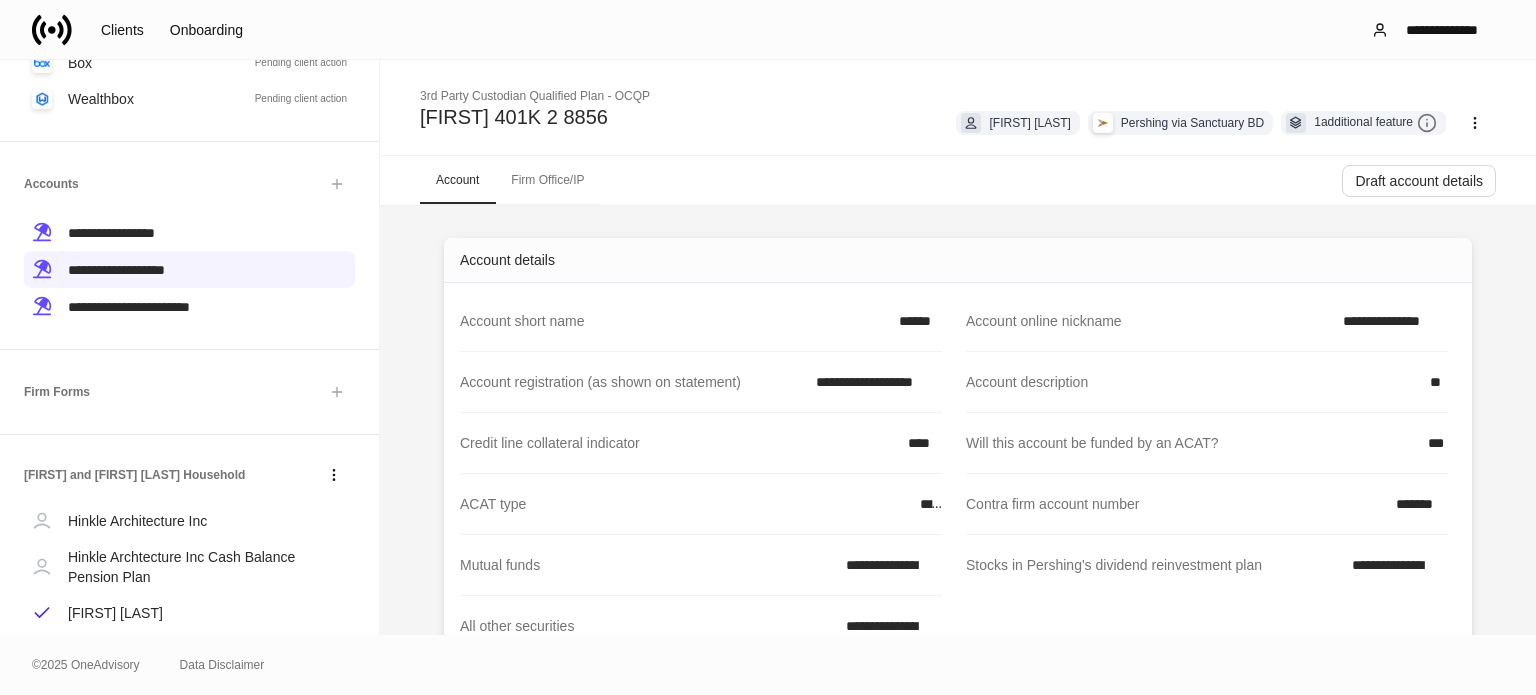 click on "**********" at bounding box center (189, 246) 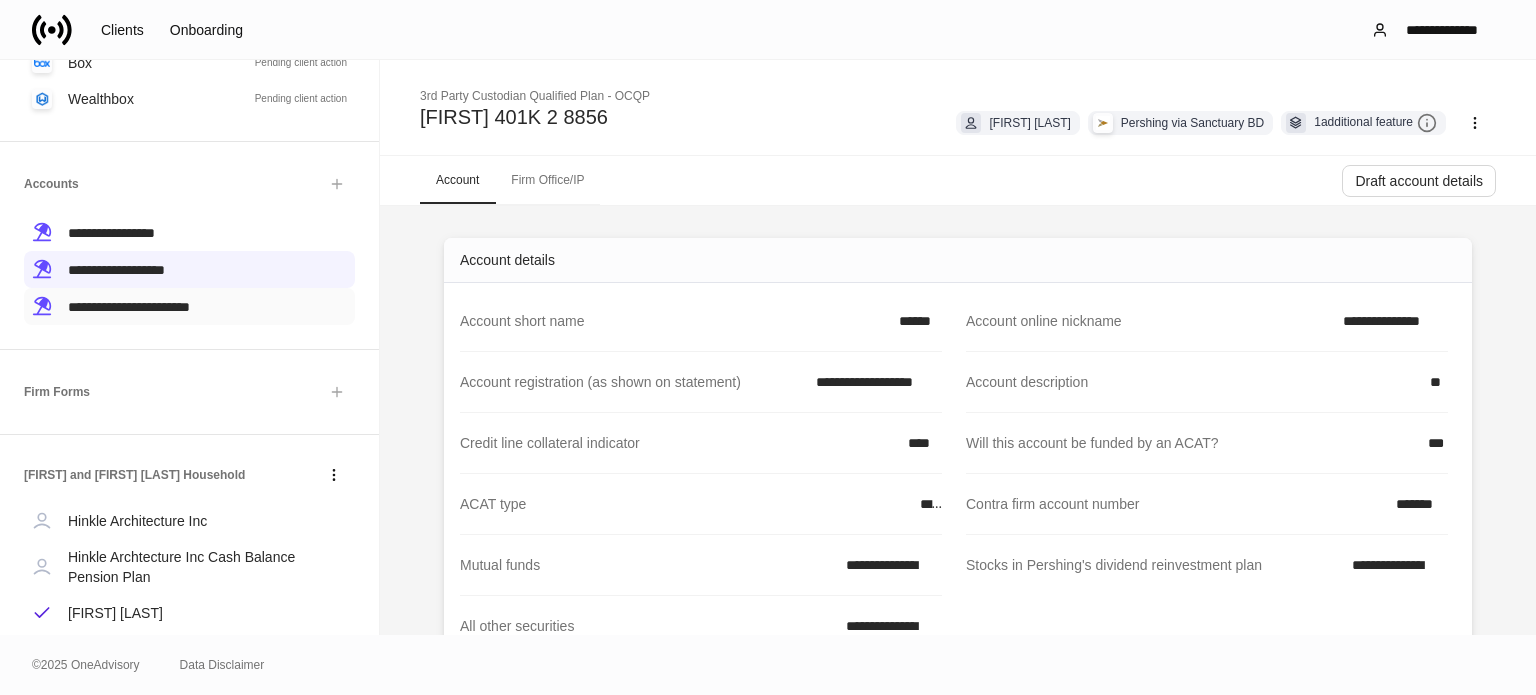 click on "**********" at bounding box center (129, 307) 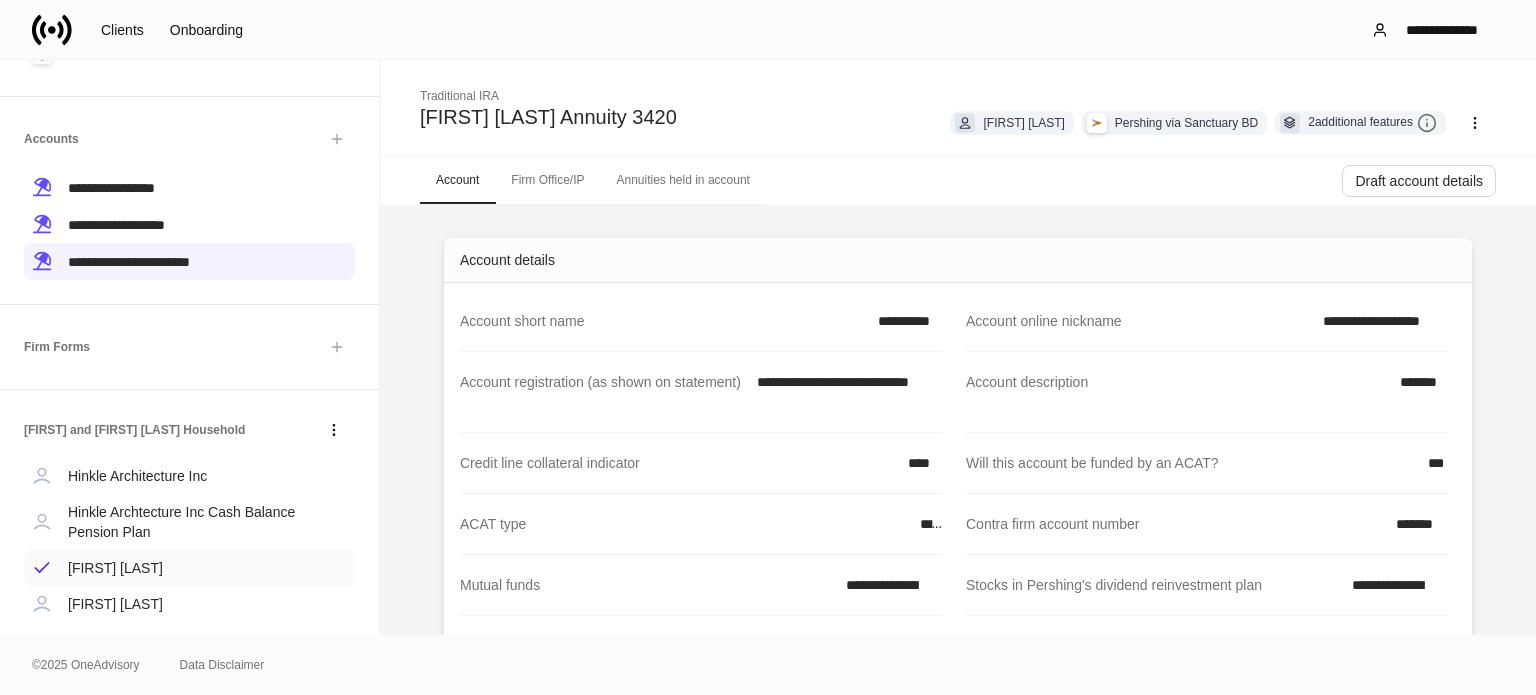 scroll, scrollTop: 484, scrollLeft: 0, axis: vertical 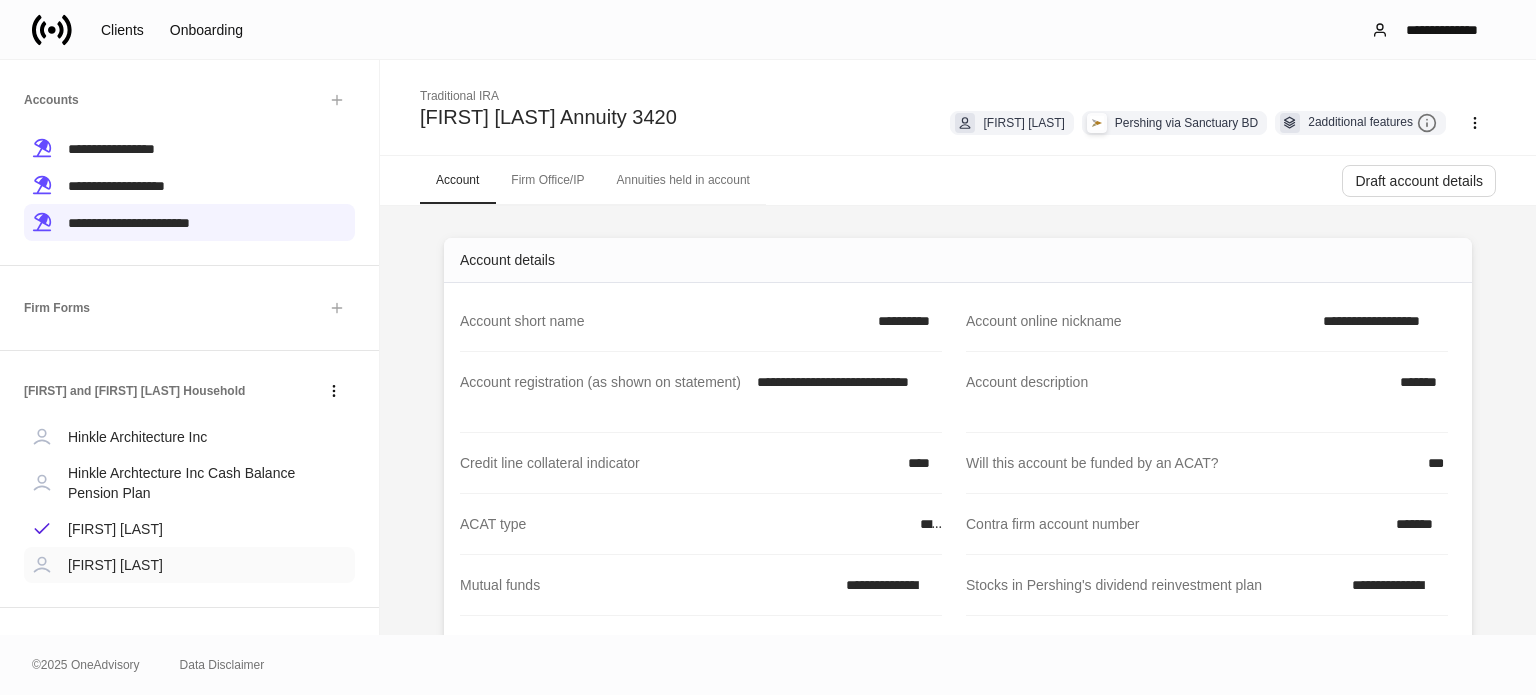 click on "[FIRST] [LAST]" at bounding box center (189, 565) 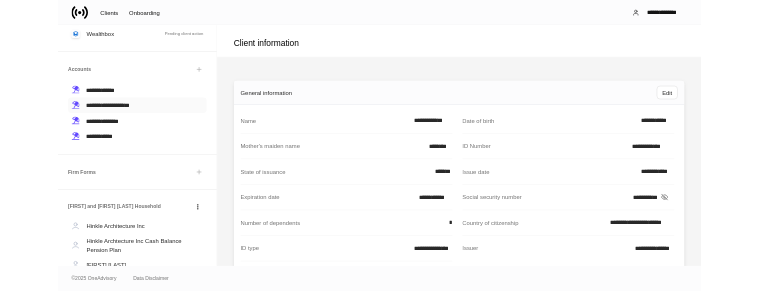 scroll, scrollTop: 384, scrollLeft: 0, axis: vertical 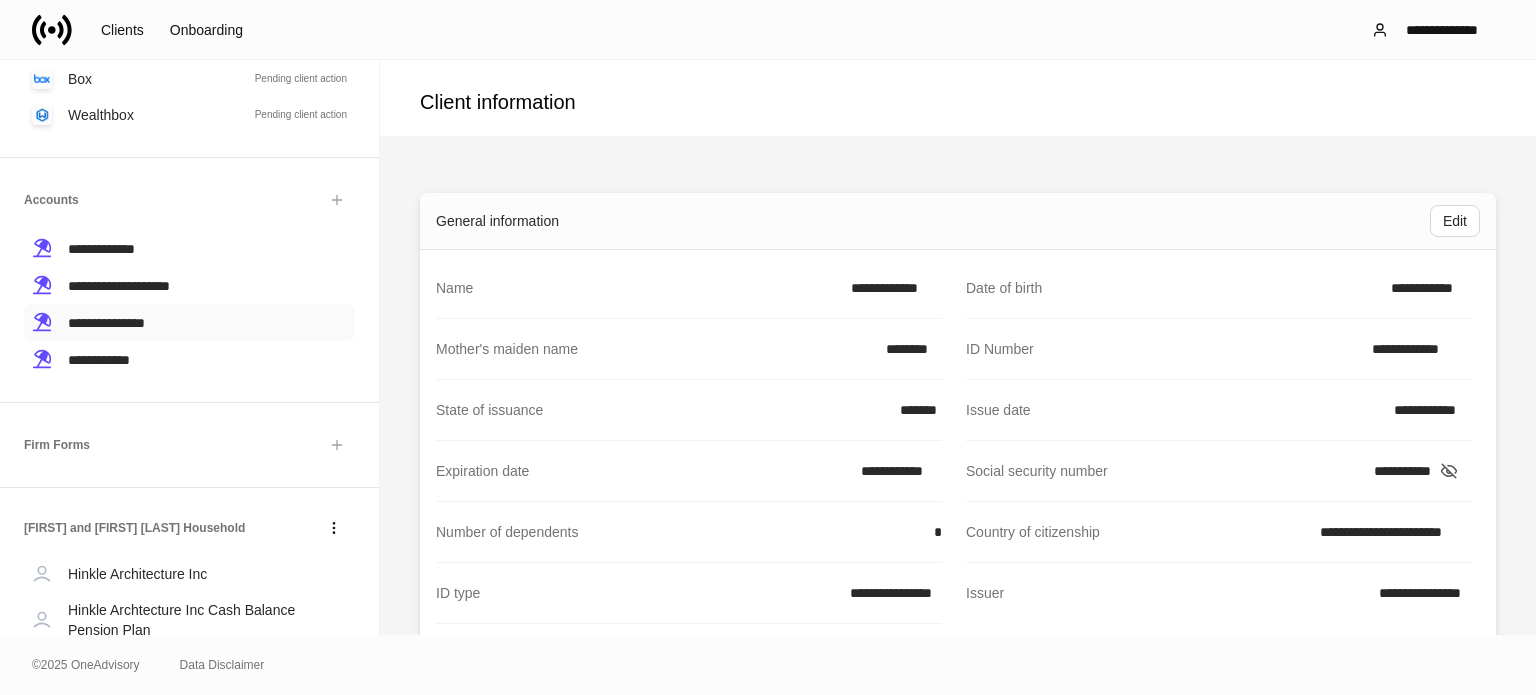 click on "**********" at bounding box center (106, 323) 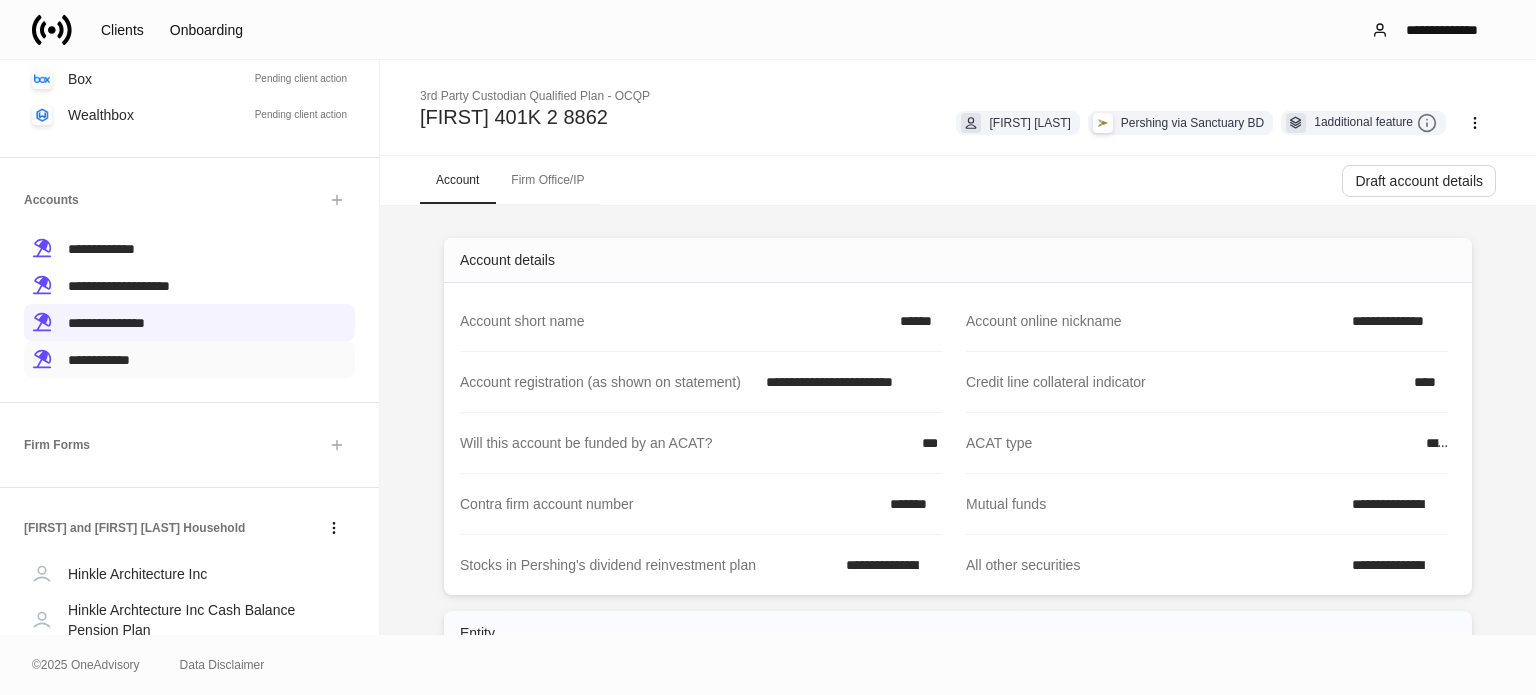 click on "**********" at bounding box center (99, 360) 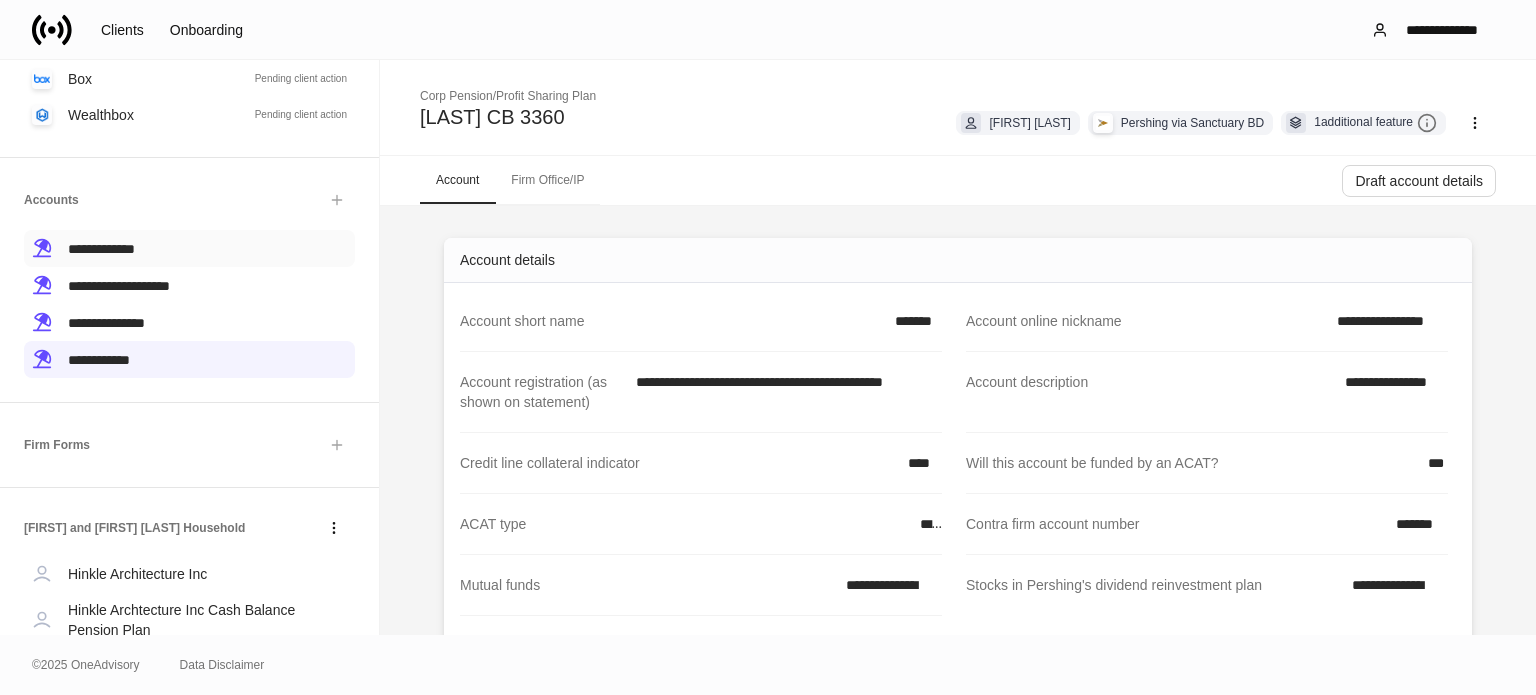 click on "**********" at bounding box center [101, 249] 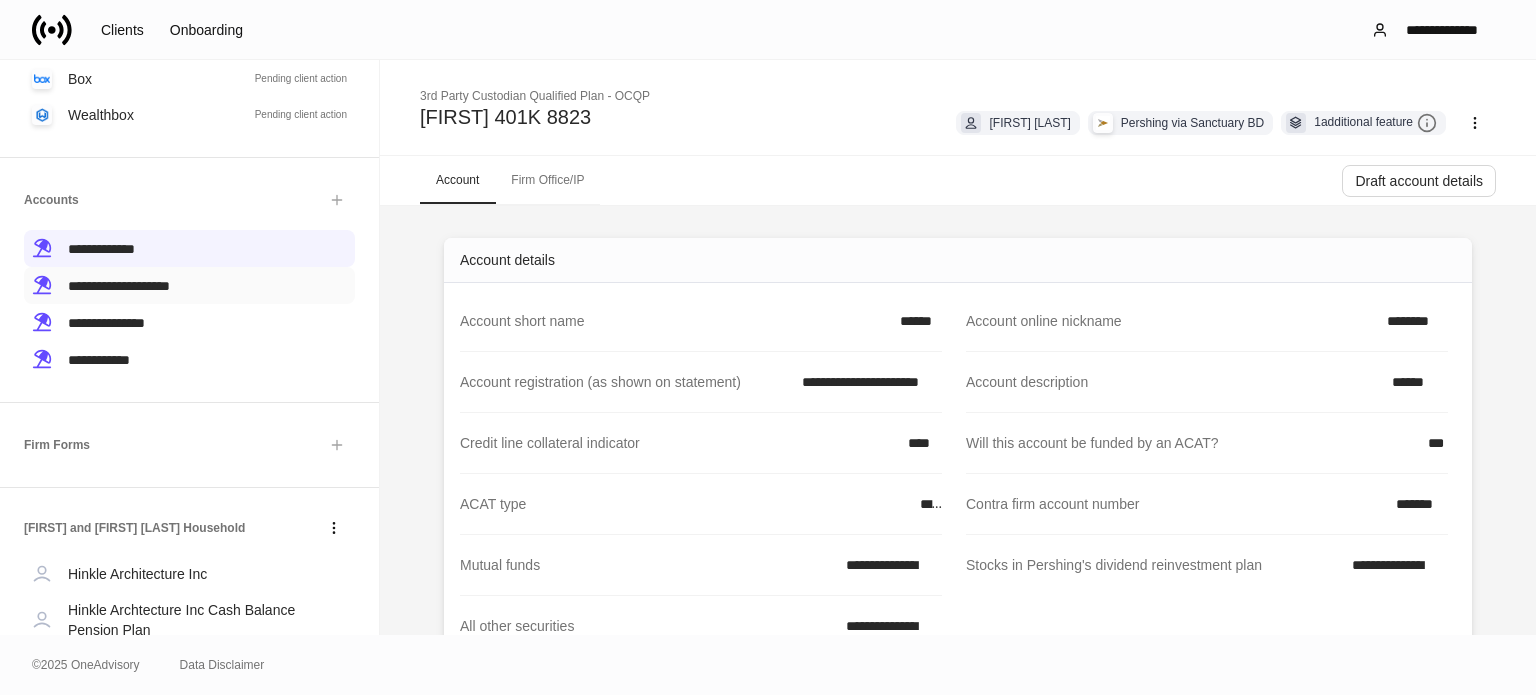click on "**********" at bounding box center (189, 285) 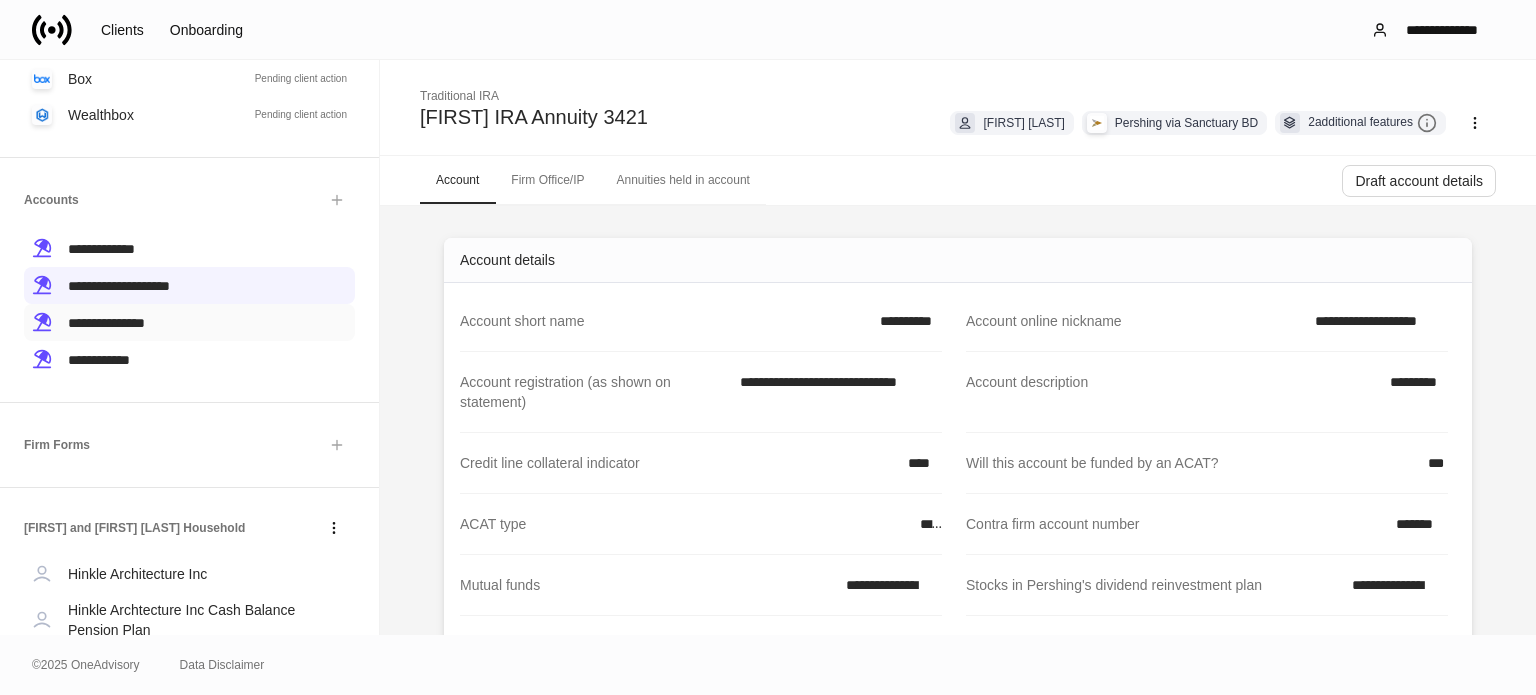 click on "**********" at bounding box center (189, 322) 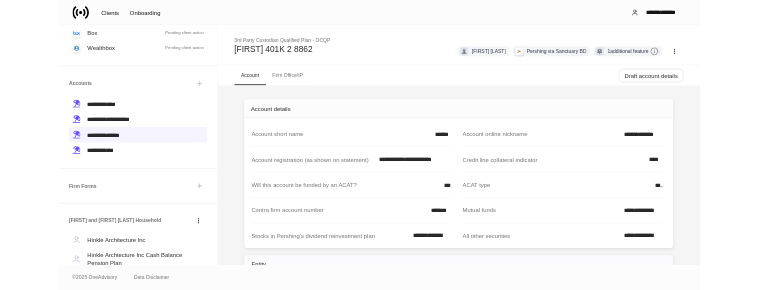 scroll, scrollTop: 0, scrollLeft: 0, axis: both 